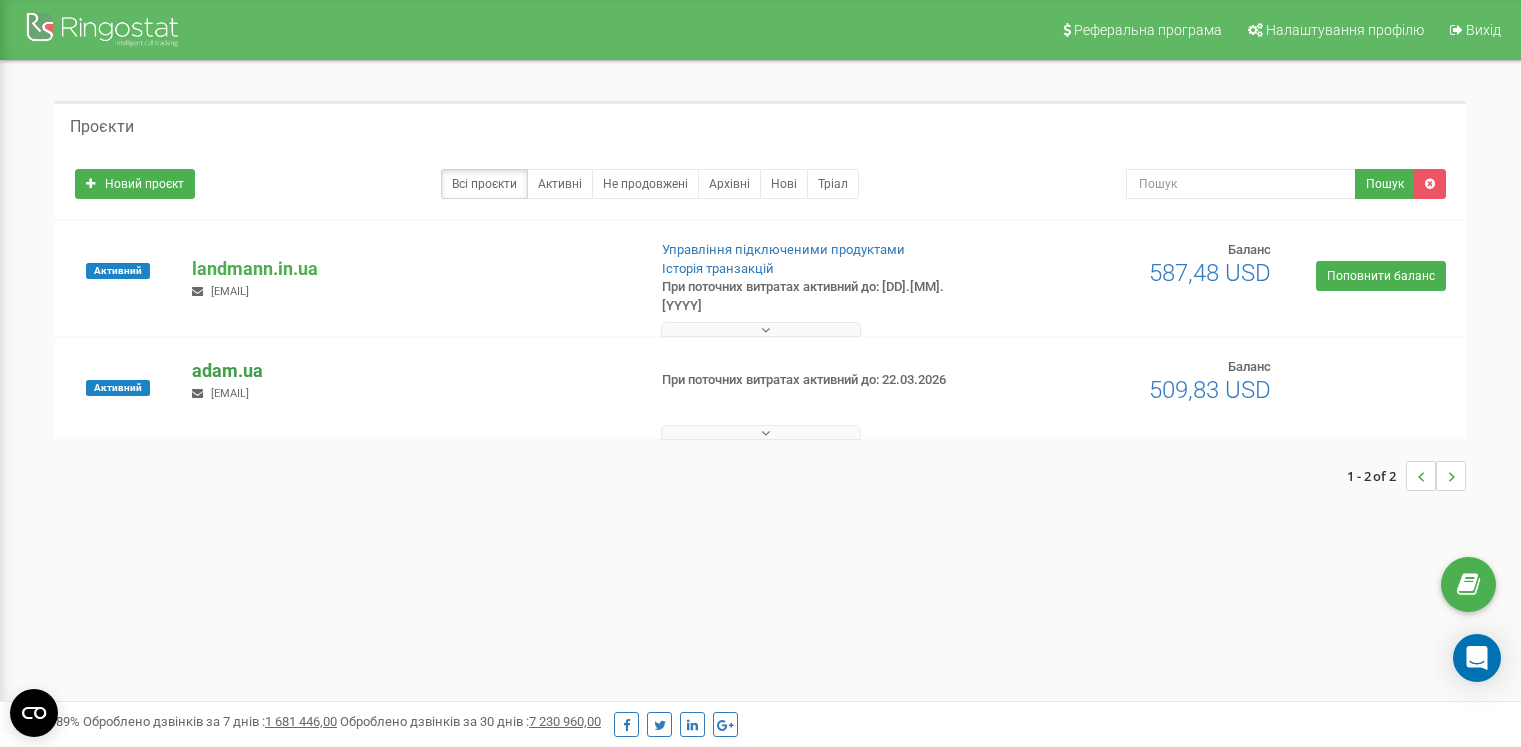 scroll, scrollTop: 0, scrollLeft: 0, axis: both 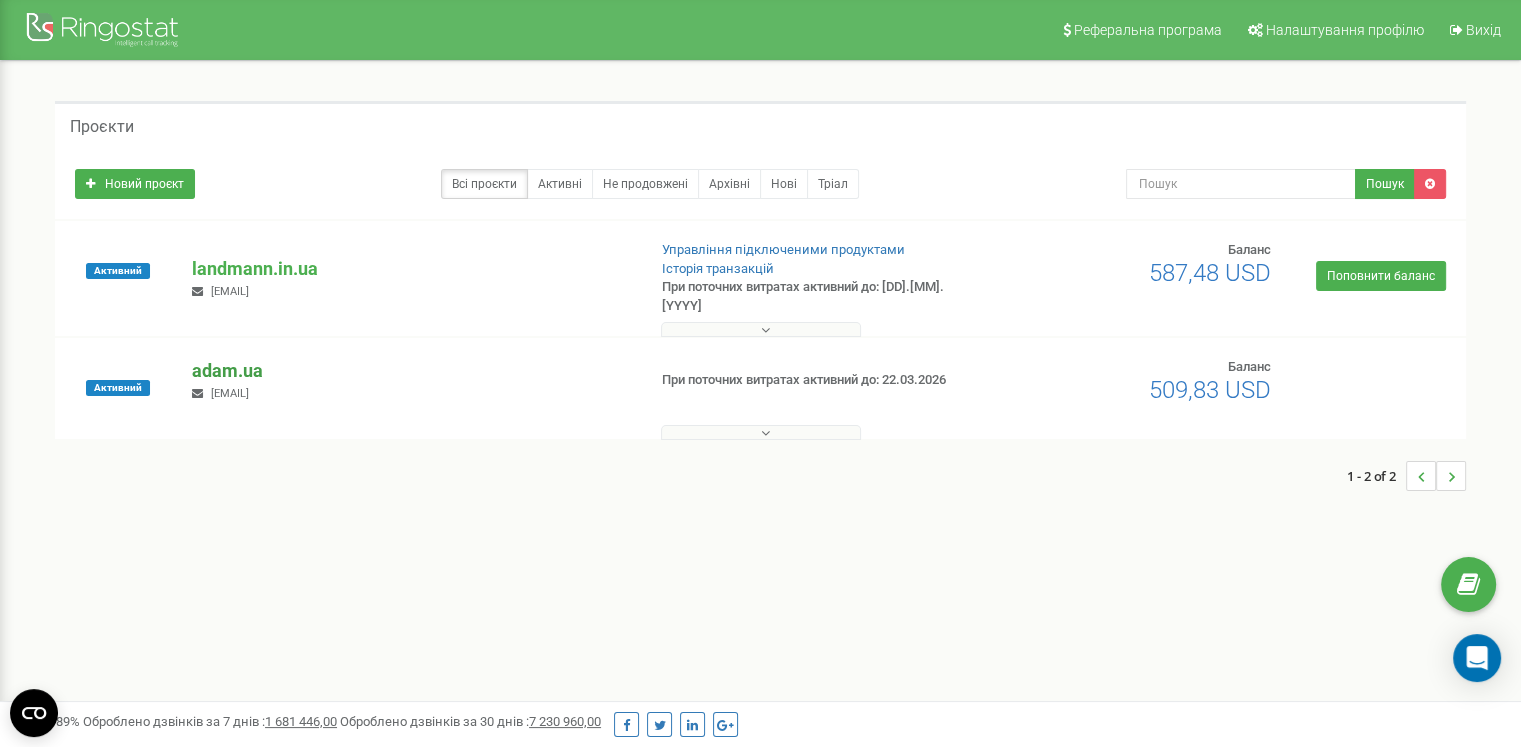 drag, startPoint x: 0, startPoint y: 0, endPoint x: 237, endPoint y: 361, distance: 431.84488 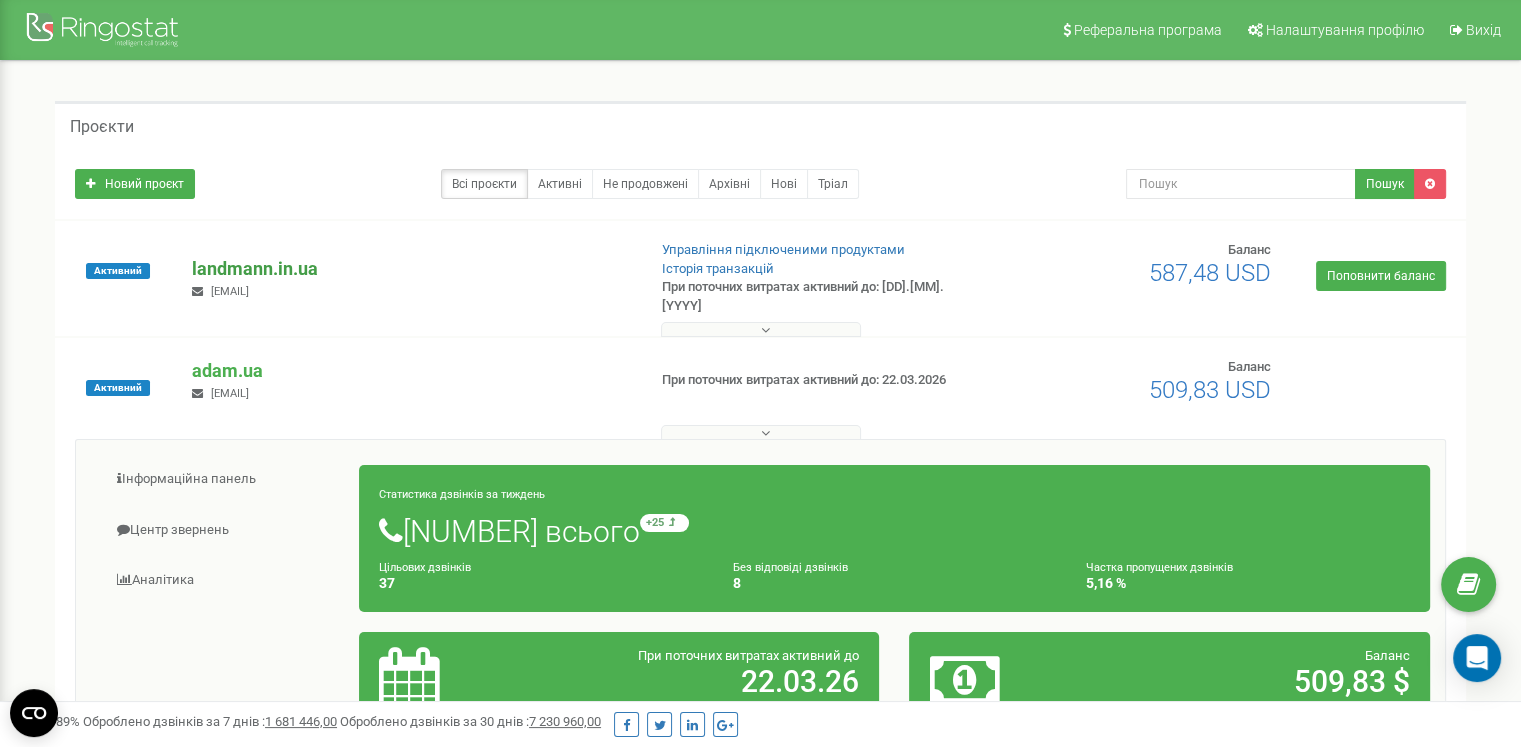 click on "landmann.in.ua" at bounding box center [410, 269] 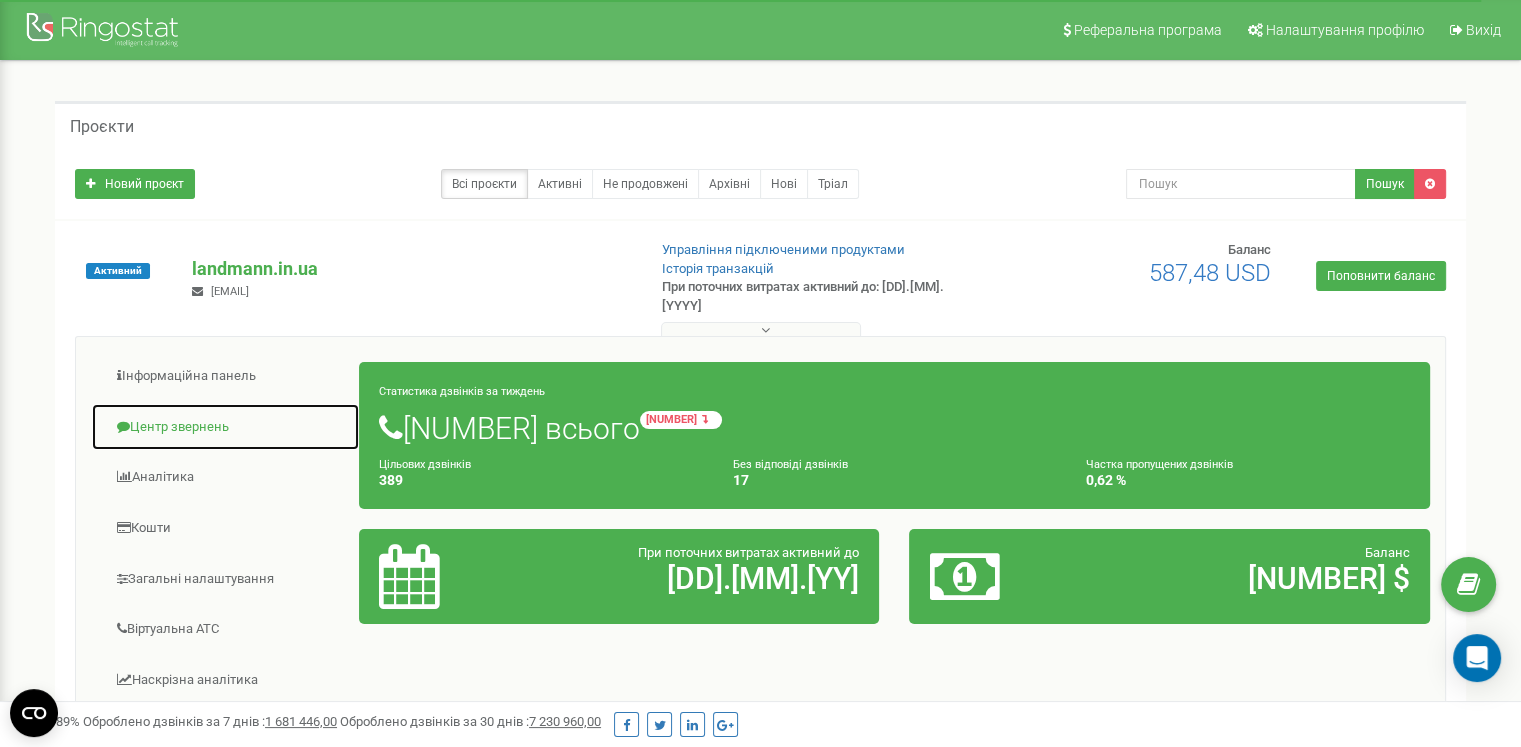 click on "Центр звернень" at bounding box center (225, 427) 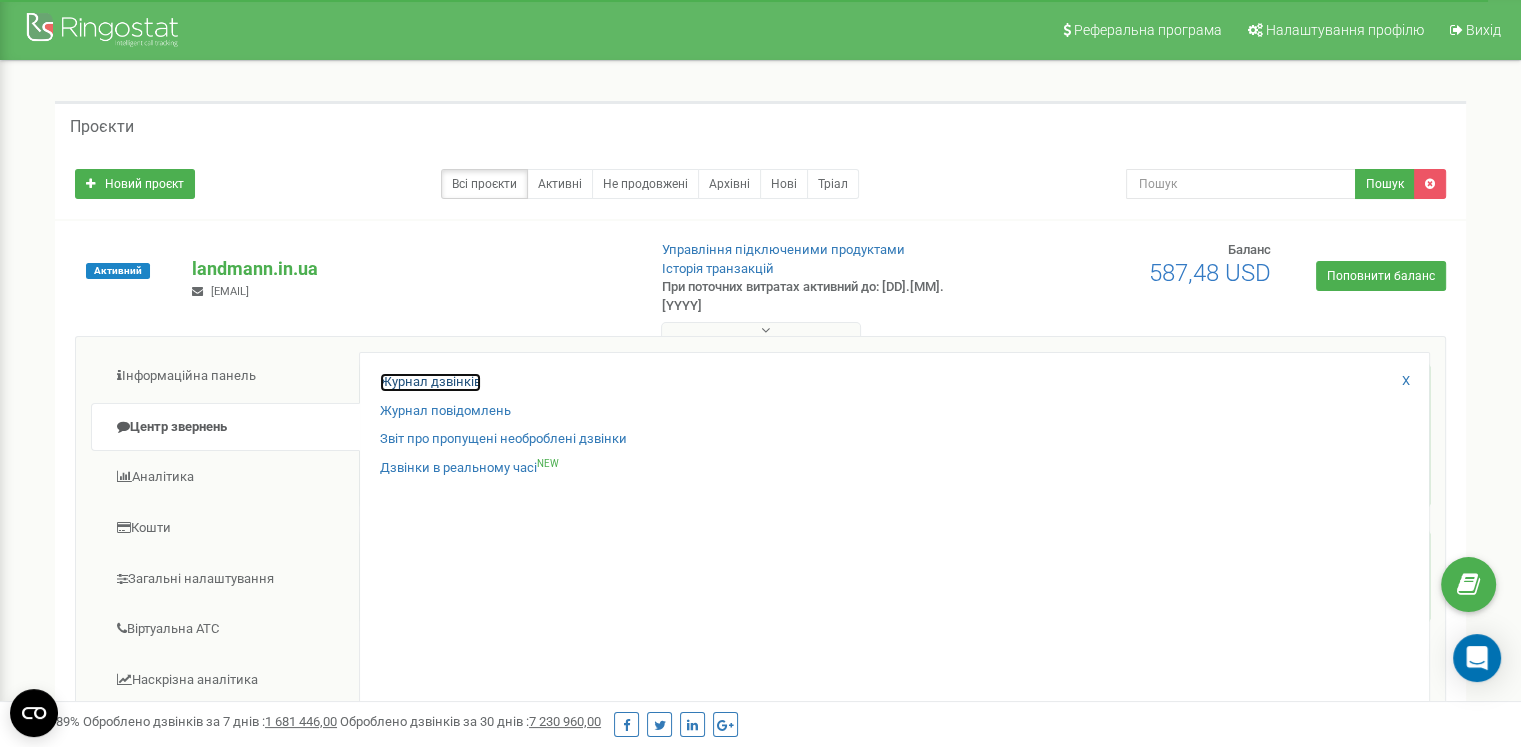 click on "Журнал дзвінків" at bounding box center [430, 382] 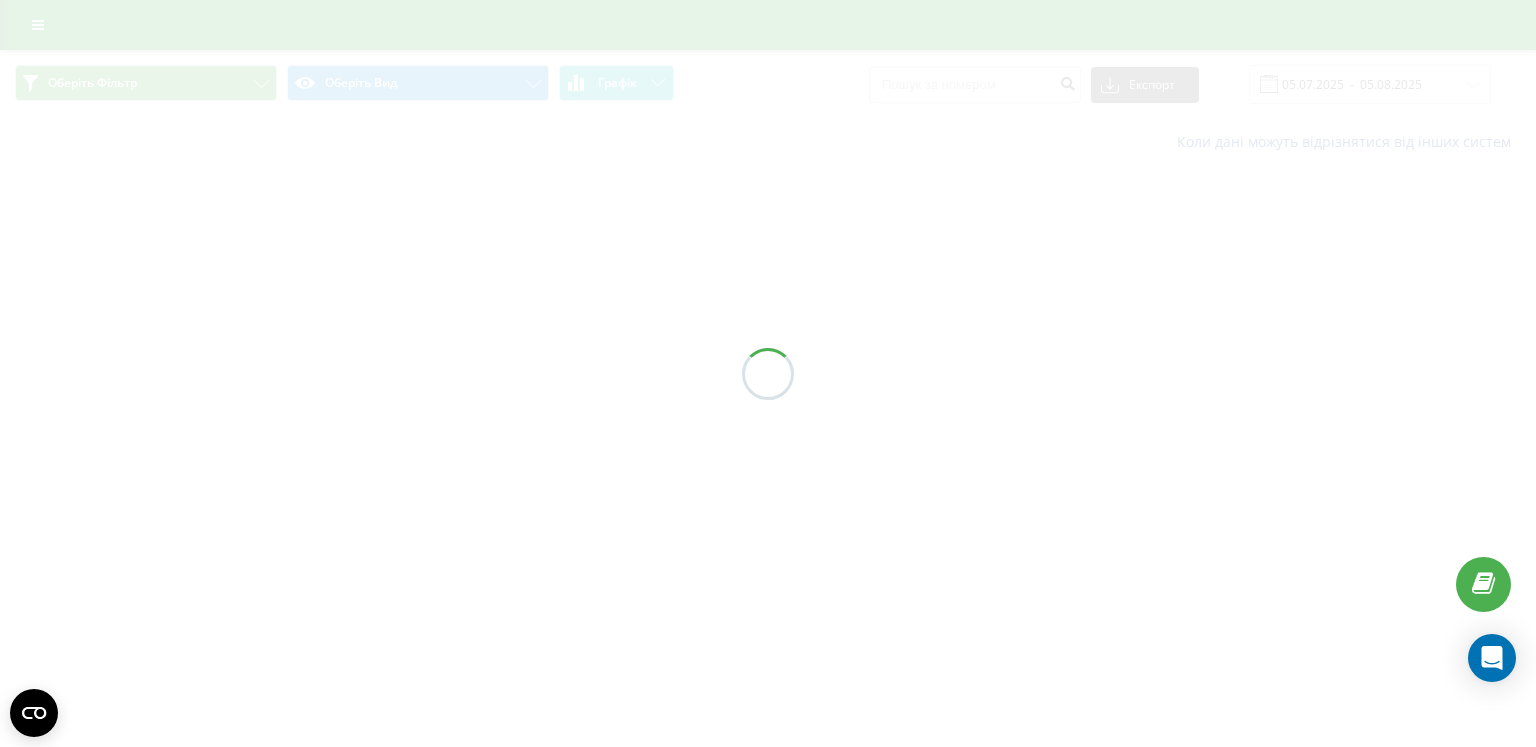scroll, scrollTop: 0, scrollLeft: 0, axis: both 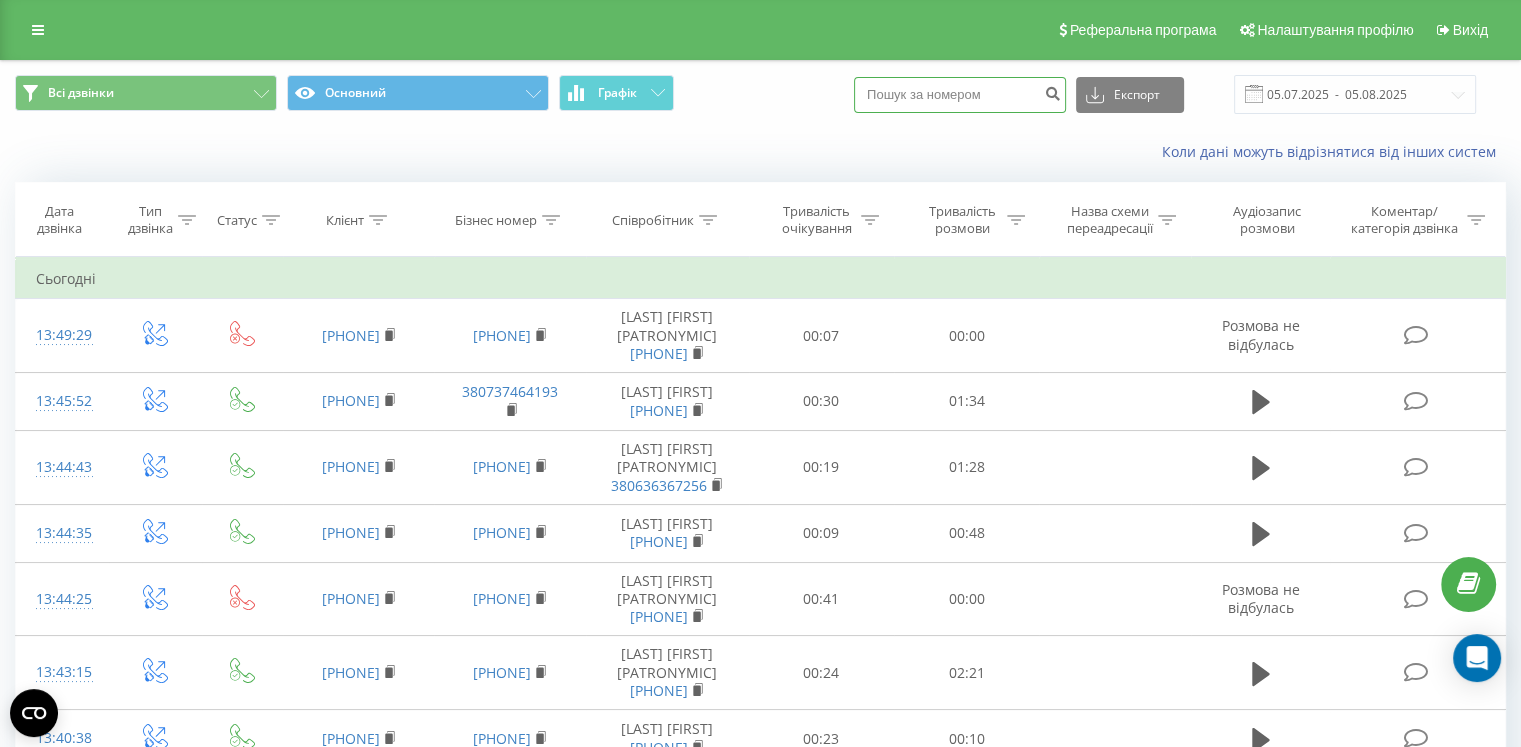 click at bounding box center [960, 95] 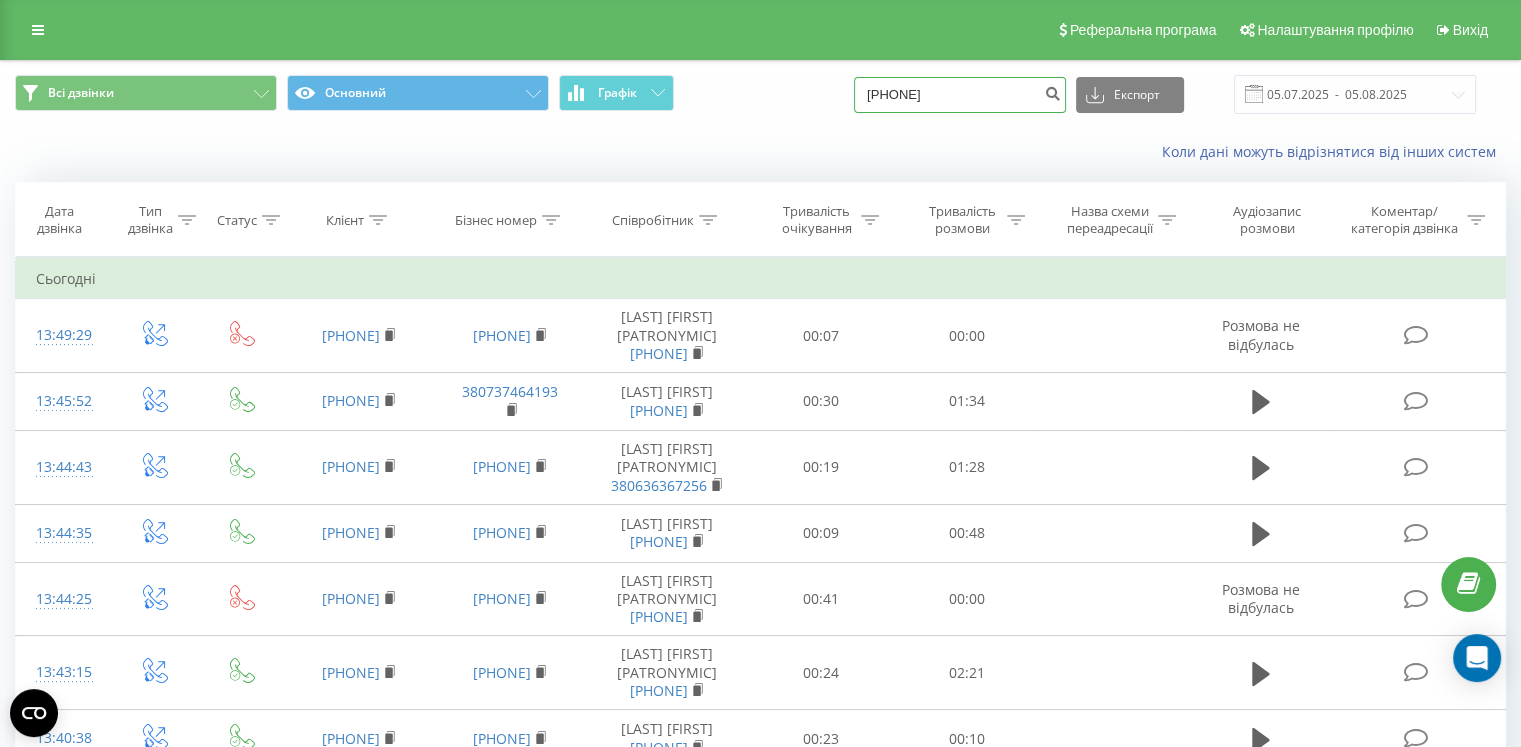 click on "[PHONE]" at bounding box center [960, 95] 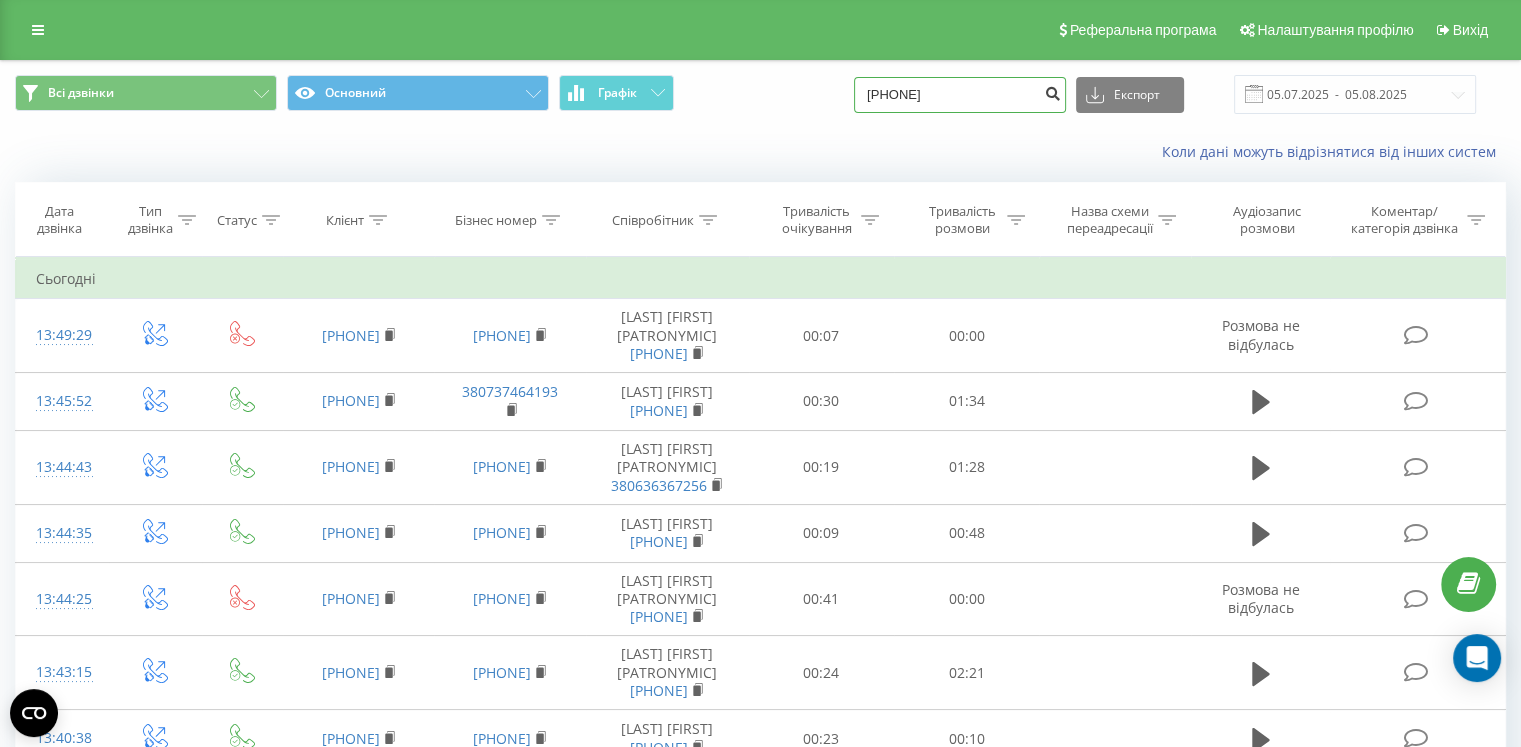 type on "[PHONE]" 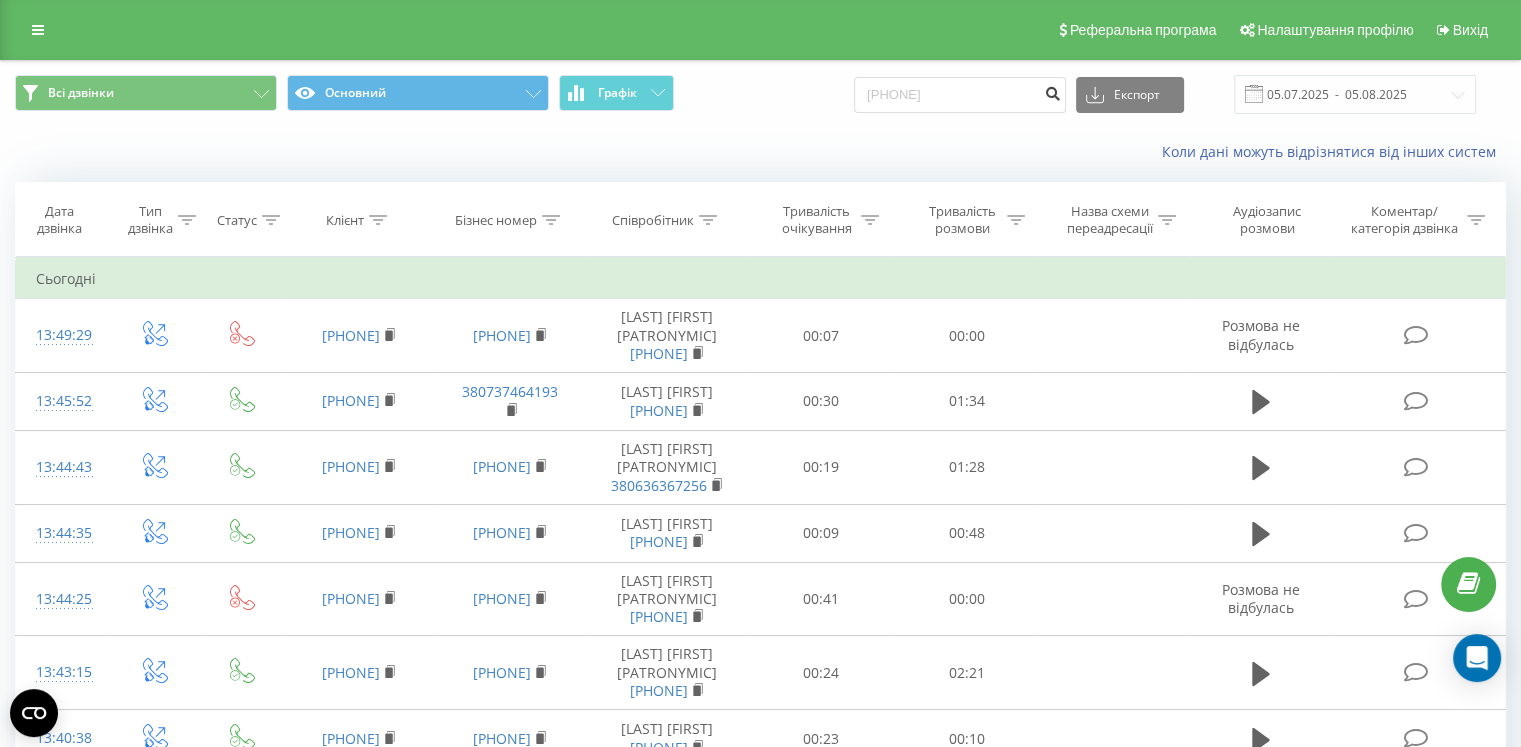 click at bounding box center (1052, 95) 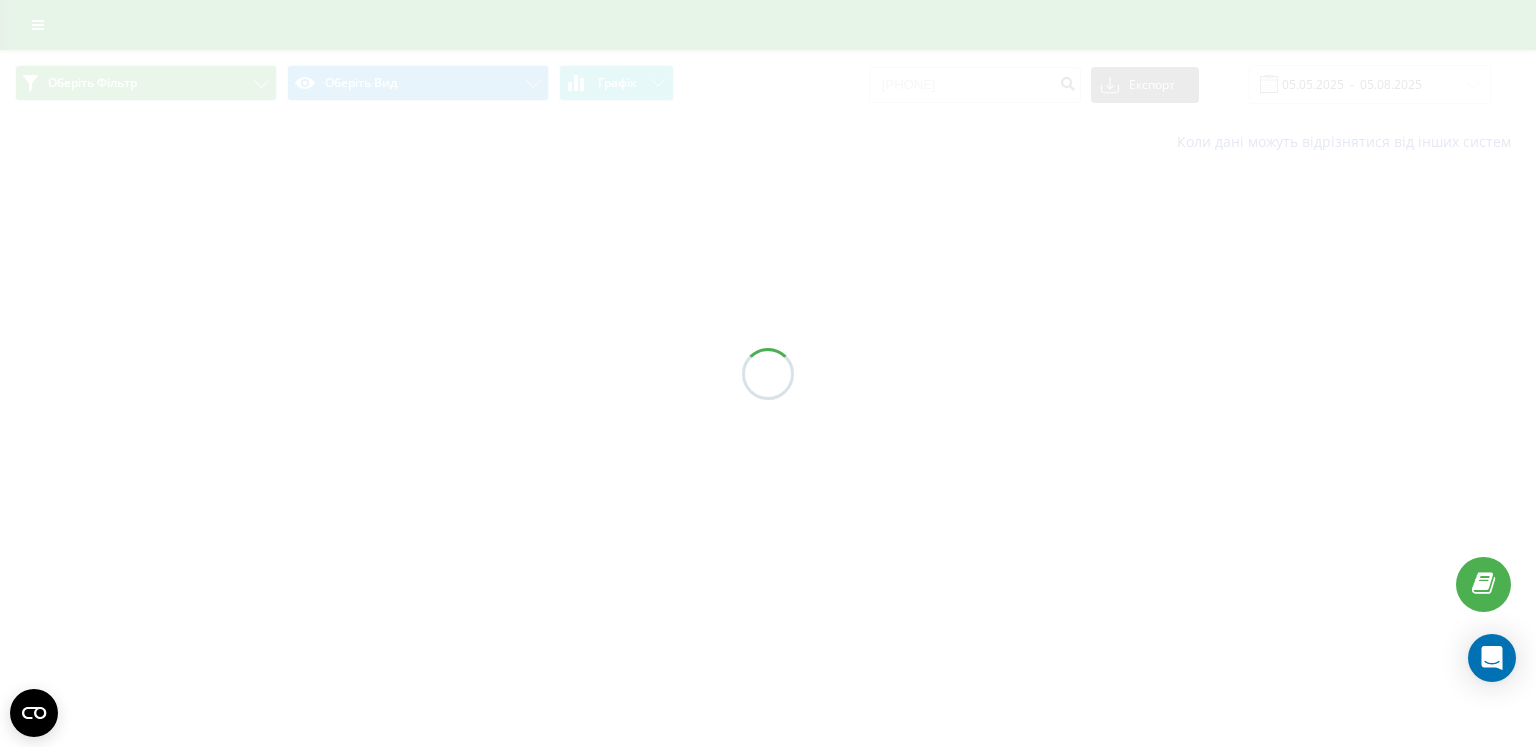 scroll, scrollTop: 0, scrollLeft: 0, axis: both 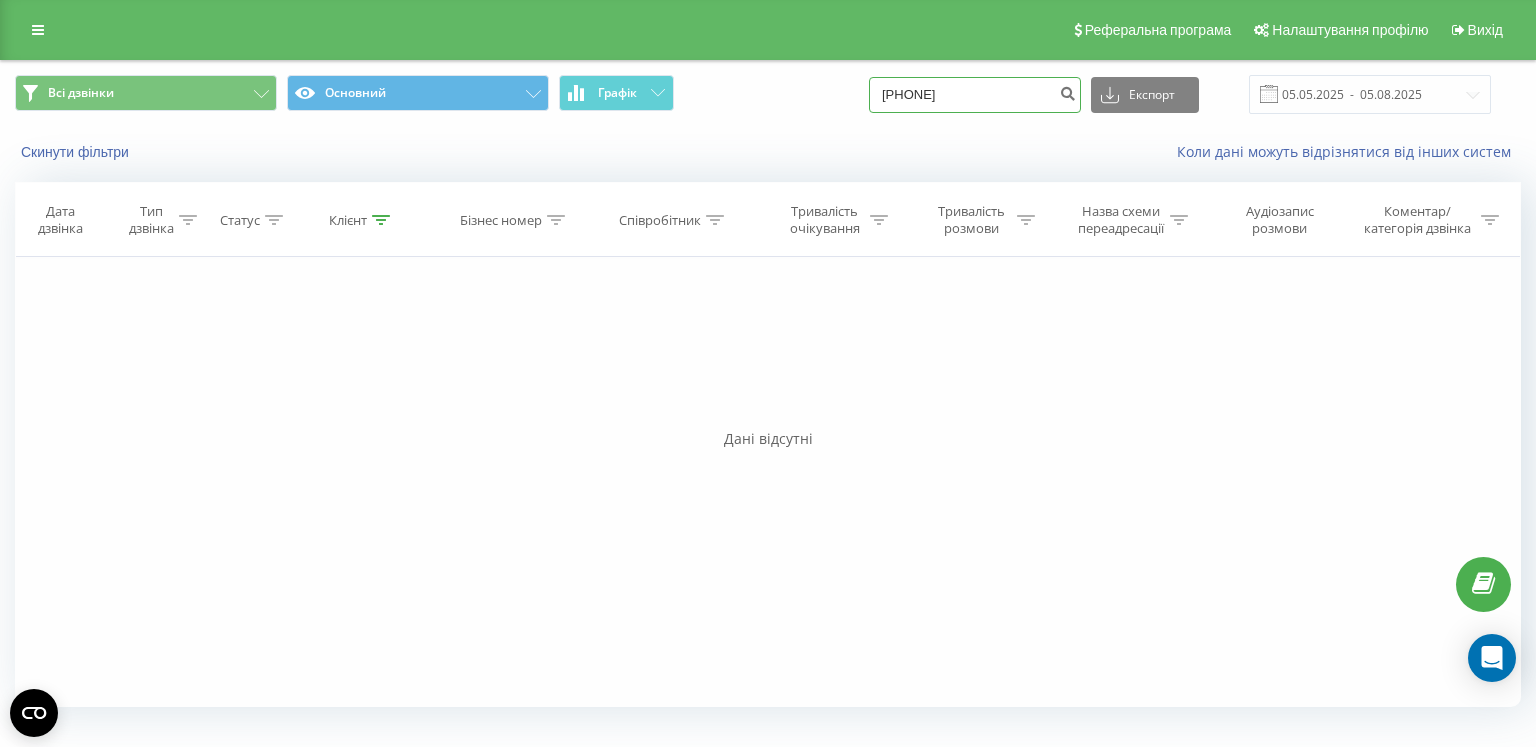 click on "[PHONE]" at bounding box center [975, 95] 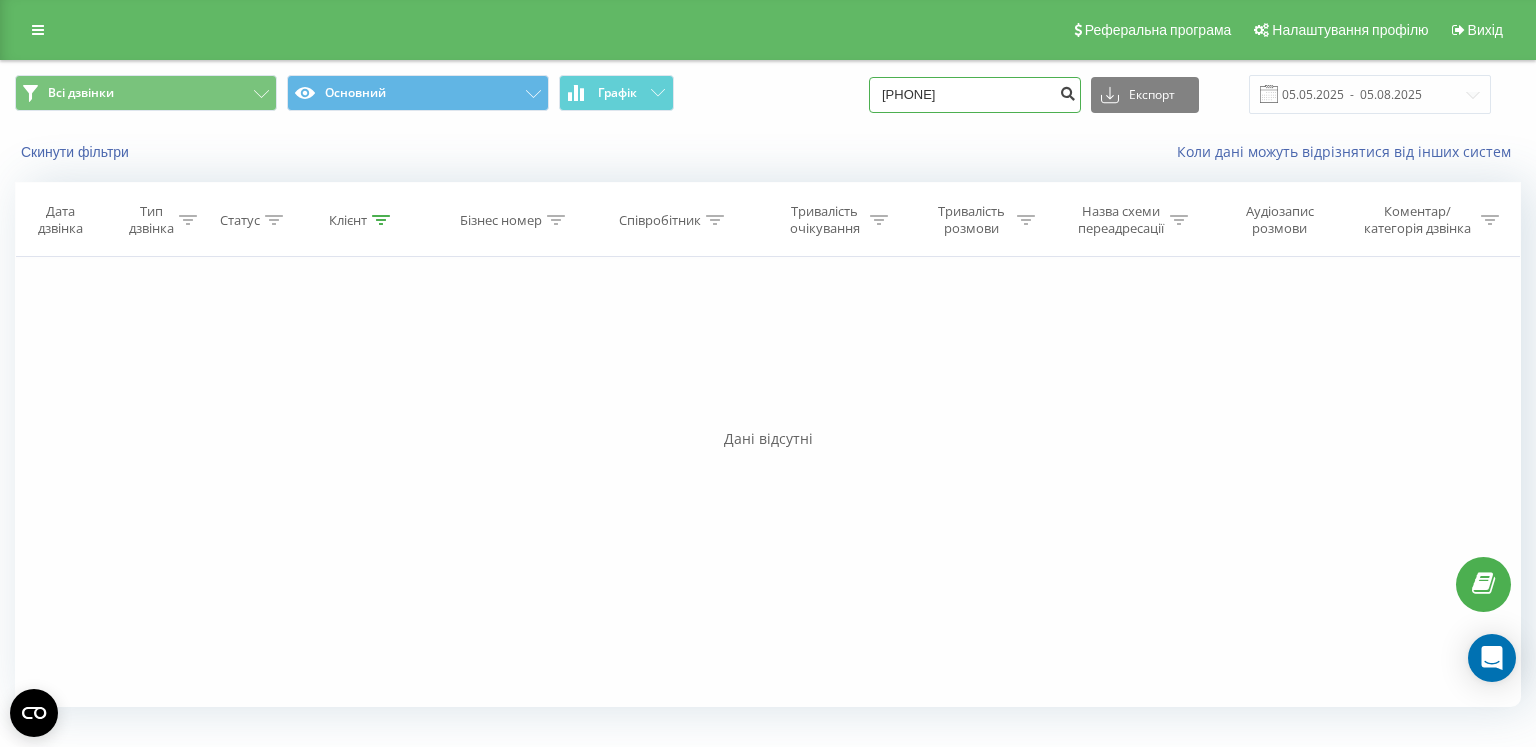 type on "0960727552" 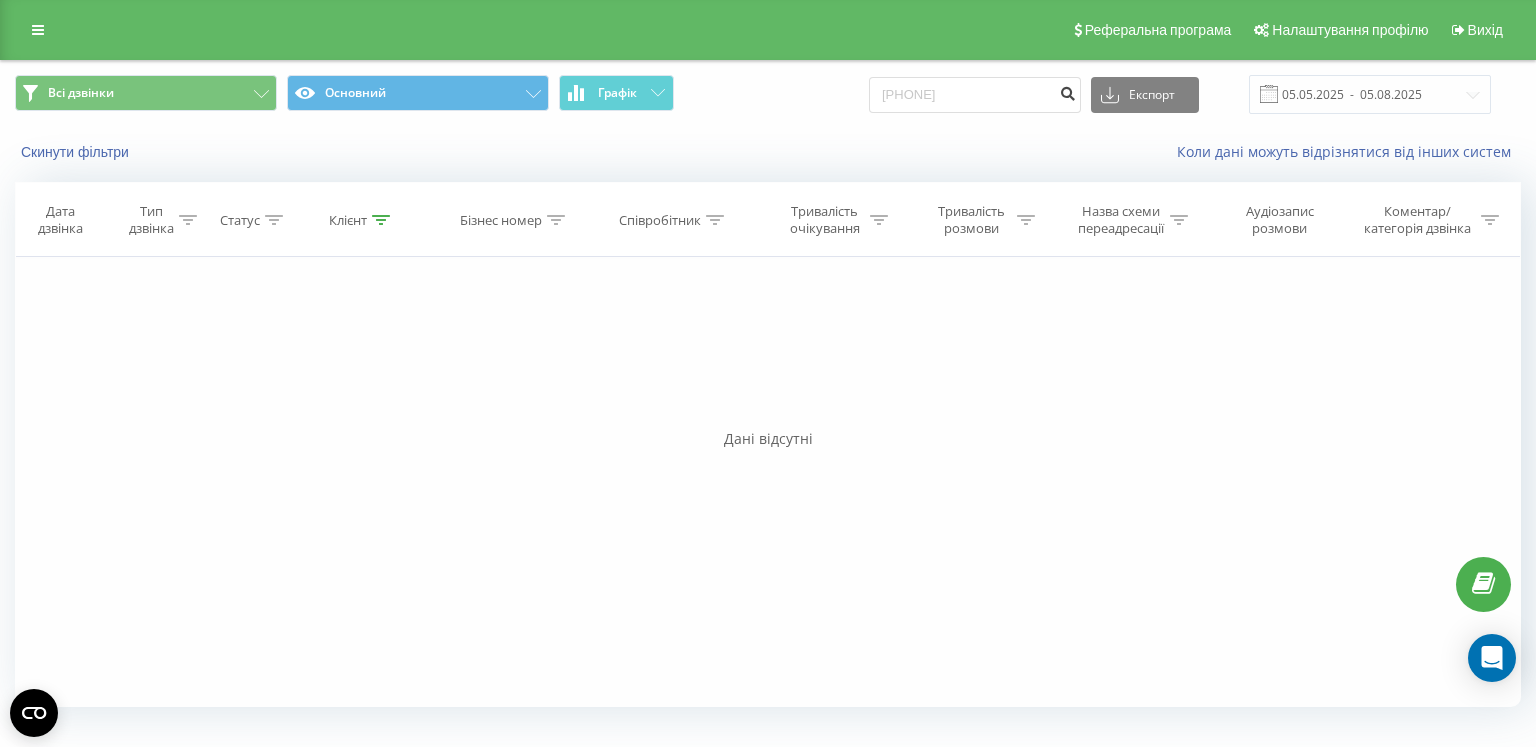 click at bounding box center [1067, 91] 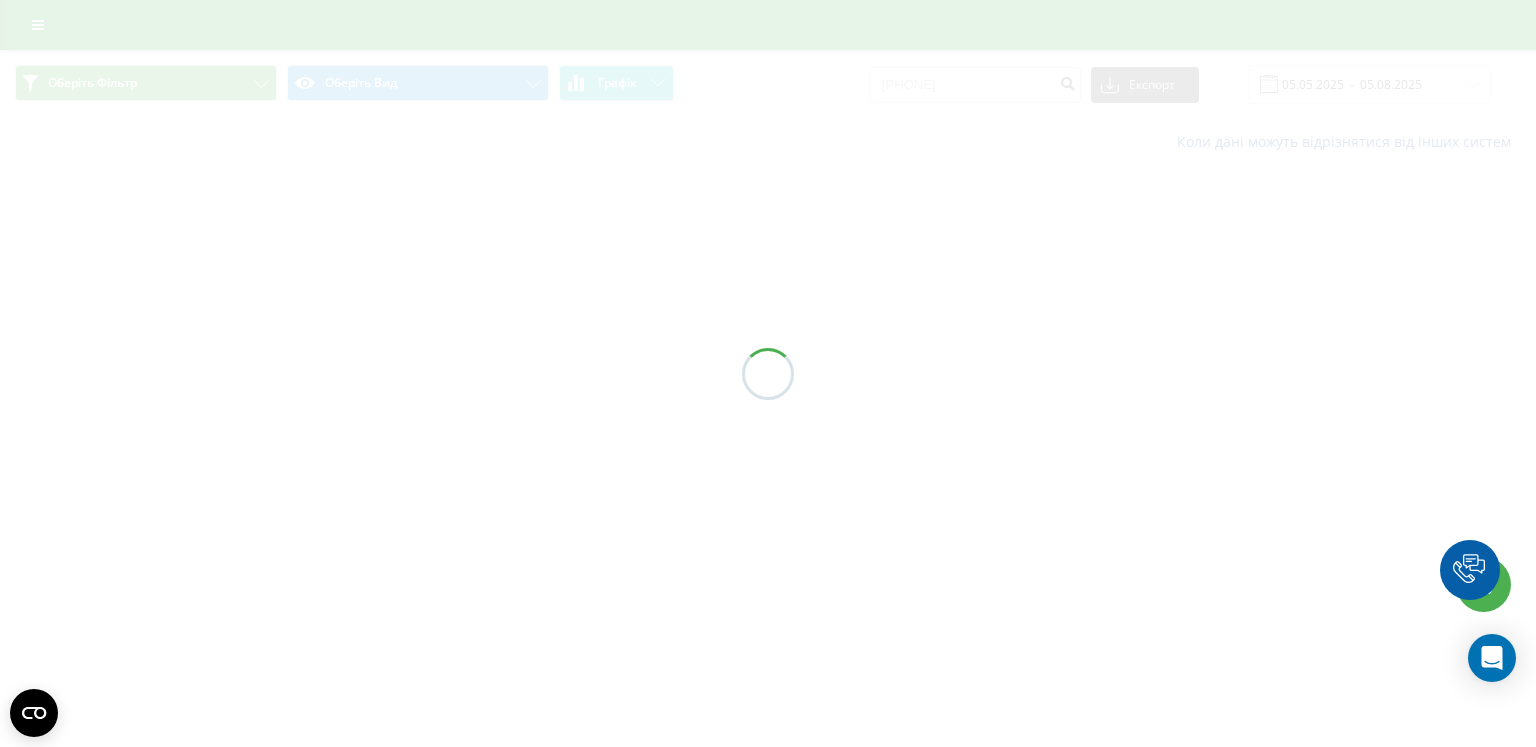 scroll, scrollTop: 0, scrollLeft: 0, axis: both 